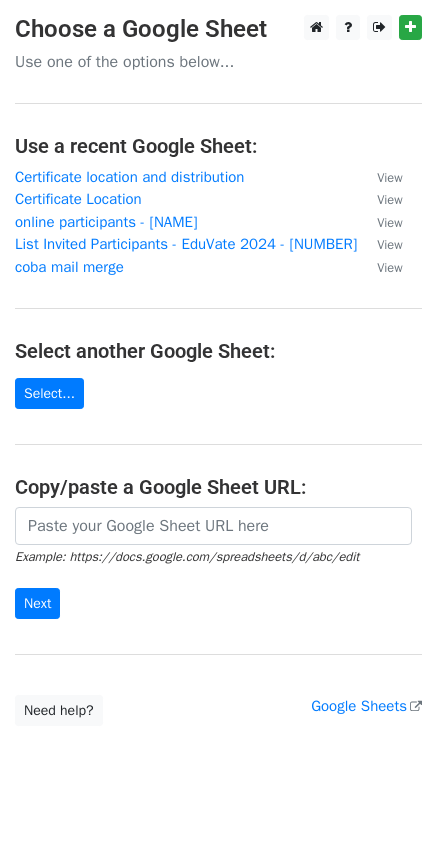 scroll, scrollTop: 0, scrollLeft: 0, axis: both 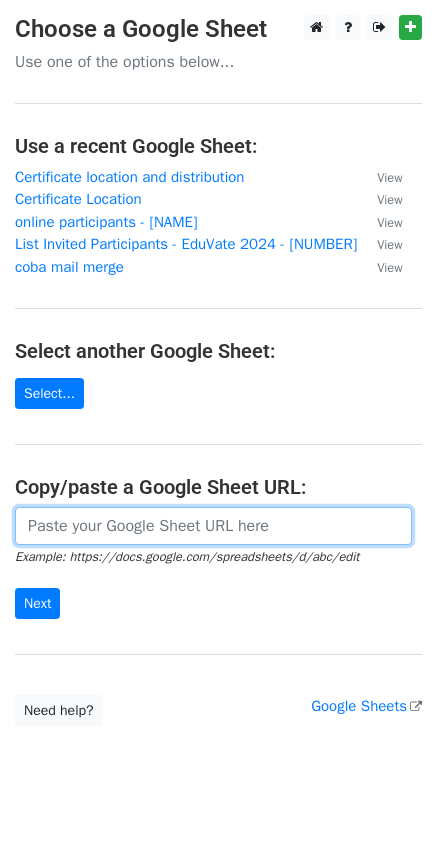 click at bounding box center (213, 526) 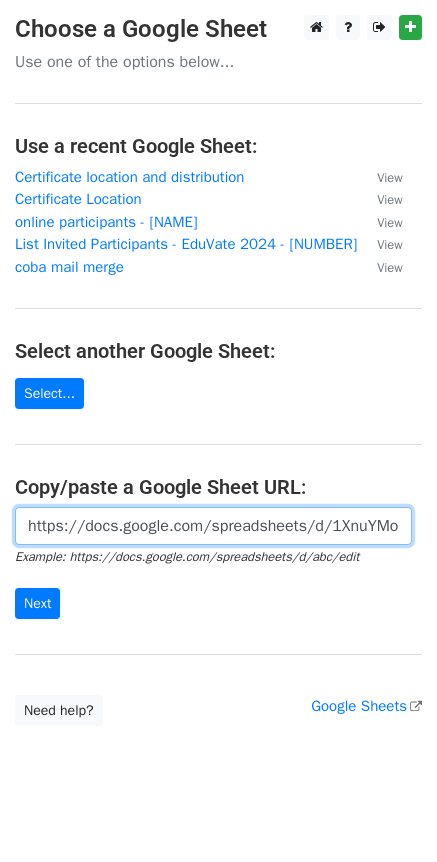 scroll, scrollTop: 0, scrollLeft: 580, axis: horizontal 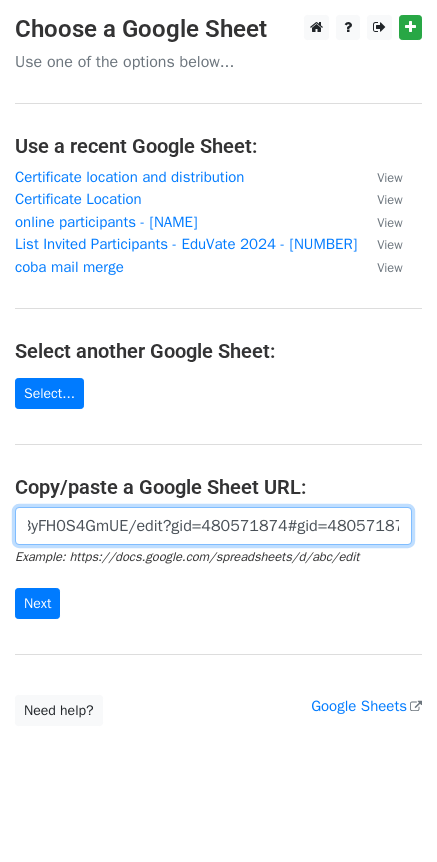 type on "https://docs.google.com/spreadsheets/d/1XnuYMoKVzPk7V8lMJjvFg-6AiIQdvpsd3yFH0S4GmUE/edit?gid=480571874#gid=480571874" 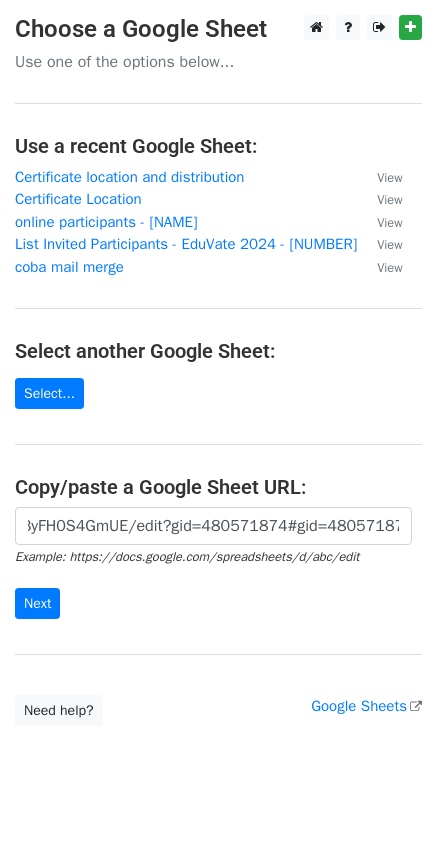 click on "https://docs.google.com/spreadsheets/d/1XnuYMoKVzPk7V8lMJjvFg-6AiIQdvpsd3yFH0S4GmUE/edit?gid=480571874#gid=480571874
Example:
https://docs.google.com/spreadsheets/d/abc/edit
Next" at bounding box center (218, 563) 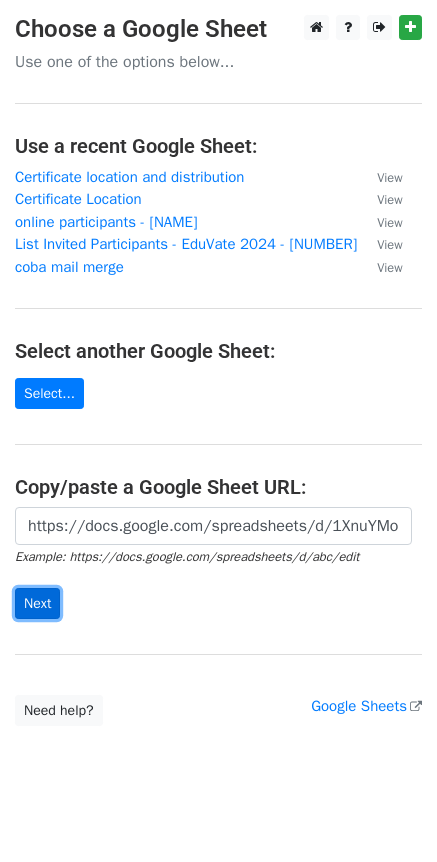 click on "Next" at bounding box center [37, 603] 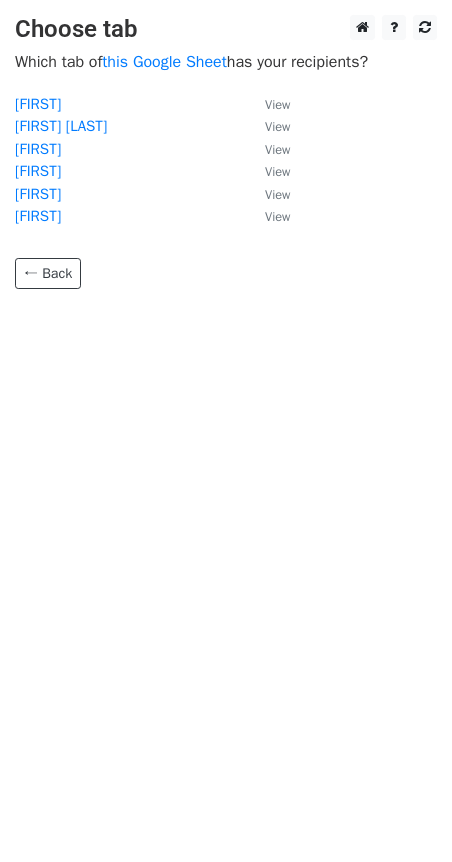 scroll, scrollTop: 0, scrollLeft: 0, axis: both 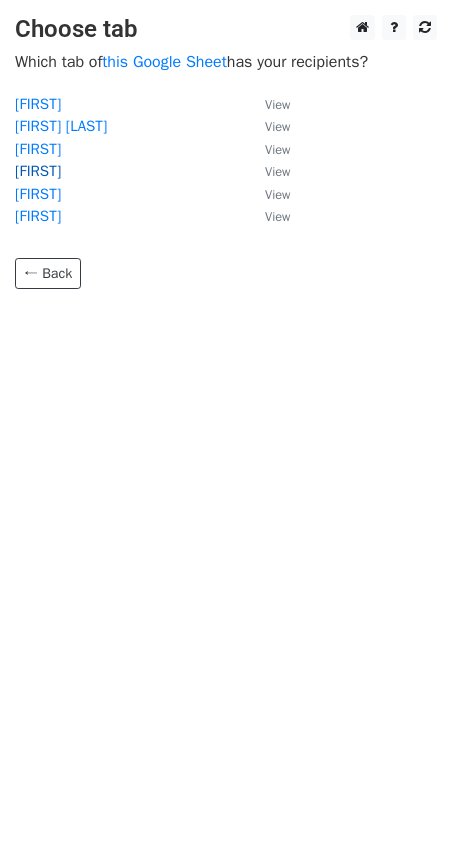 click on "[FIRST]" at bounding box center (38, 171) 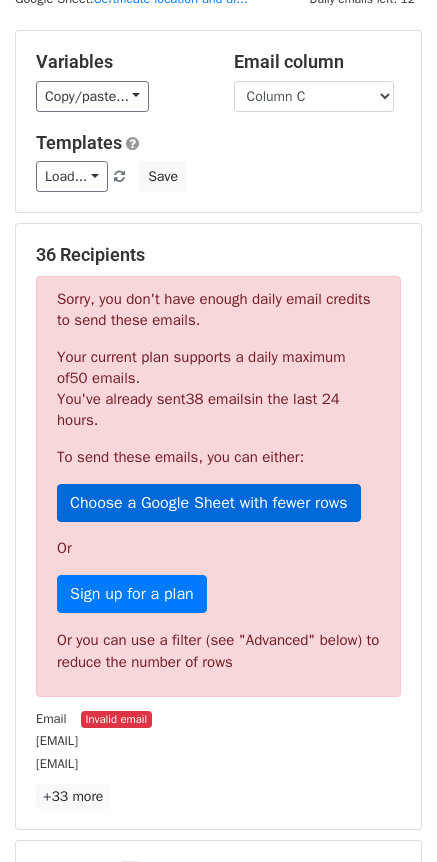 scroll, scrollTop: 300, scrollLeft: 0, axis: vertical 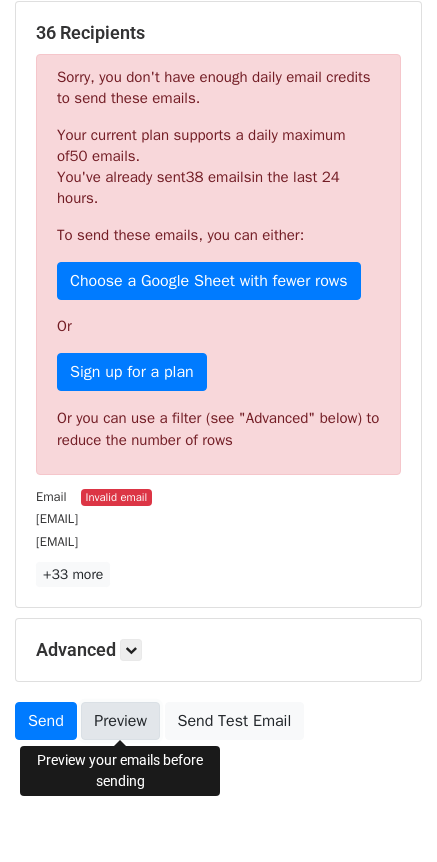 click on "Preview" at bounding box center [120, 721] 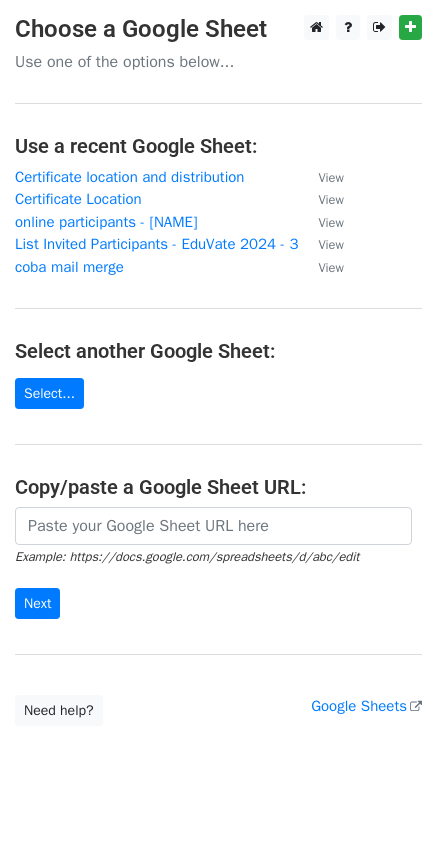 scroll, scrollTop: 0, scrollLeft: 0, axis: both 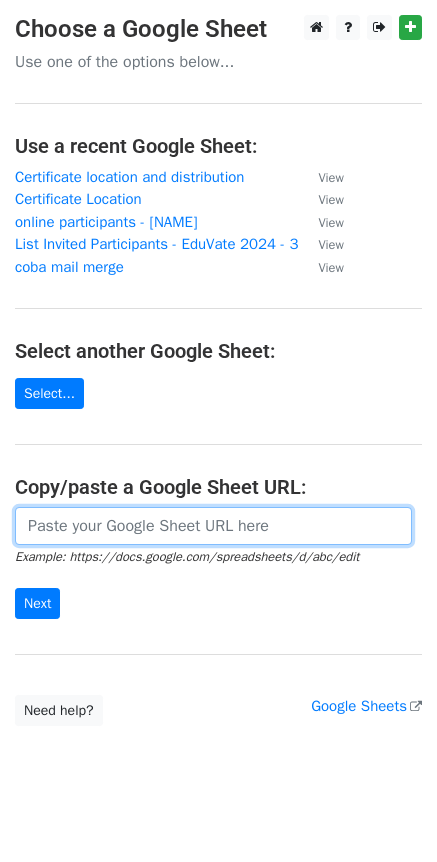 click at bounding box center (213, 526) 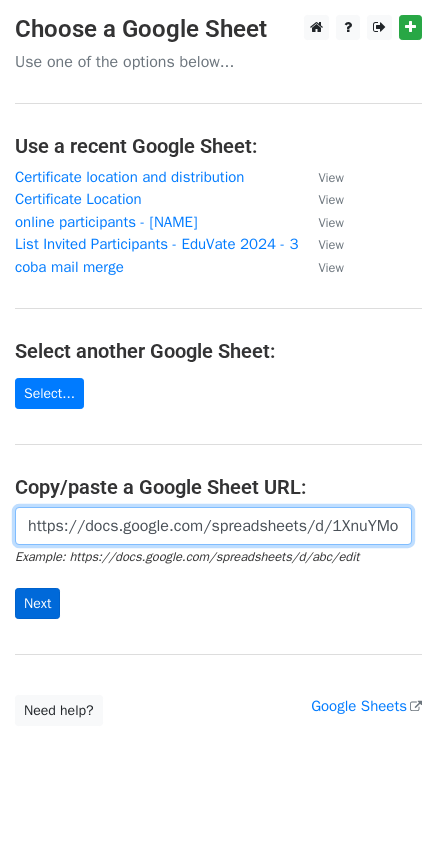 scroll, scrollTop: 0, scrollLeft: 580, axis: horizontal 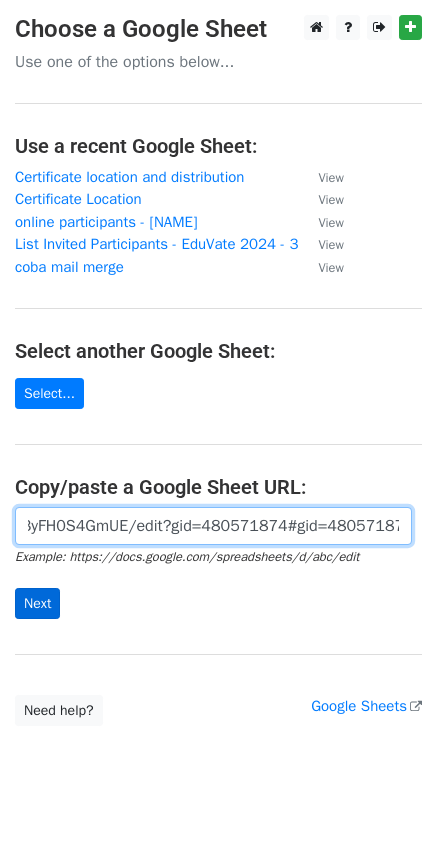 type on "https://docs.google.com/spreadsheets/d/1XnuYMoKVzPk7V8lMJjvFg-6AiIQdvpsd3yFH0S4GmUE/edit?gid=480571874#gid=480571874" 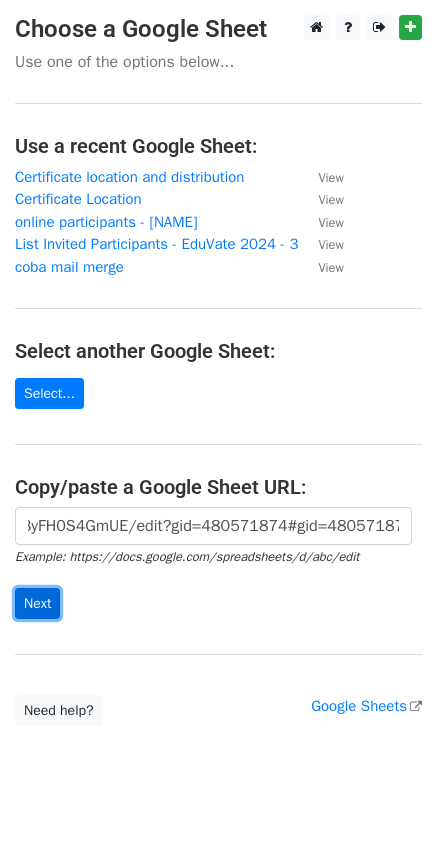 click on "Next" at bounding box center [37, 603] 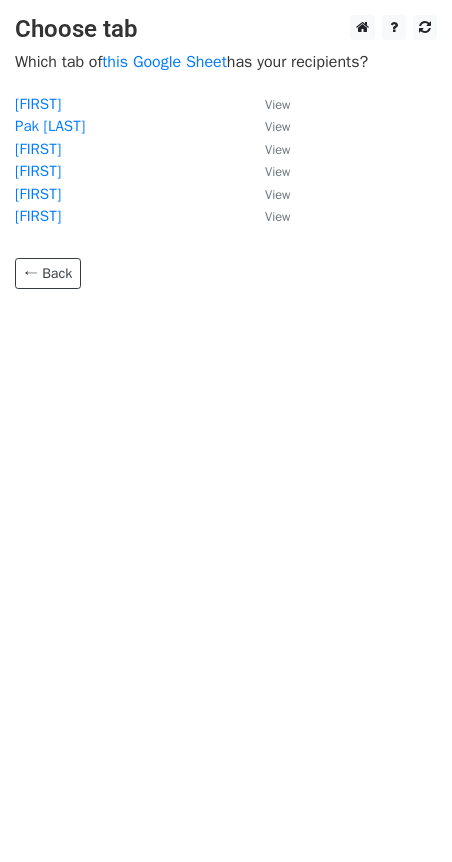 scroll, scrollTop: 0, scrollLeft: 0, axis: both 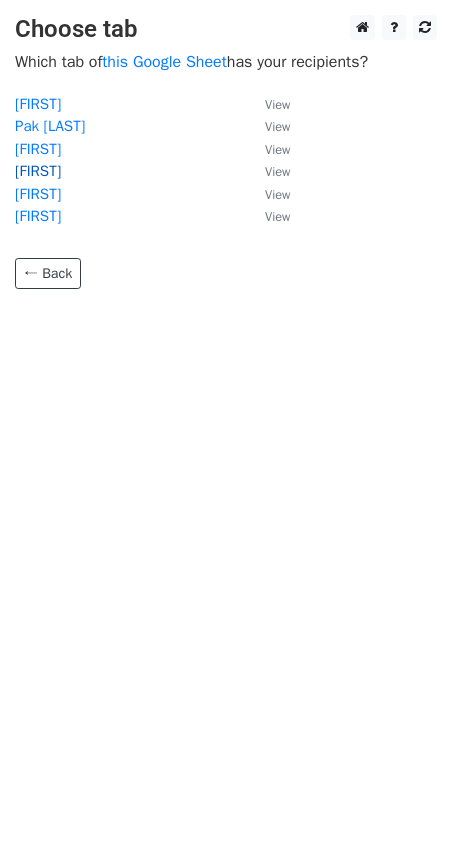 click on "Rinda" at bounding box center [38, 171] 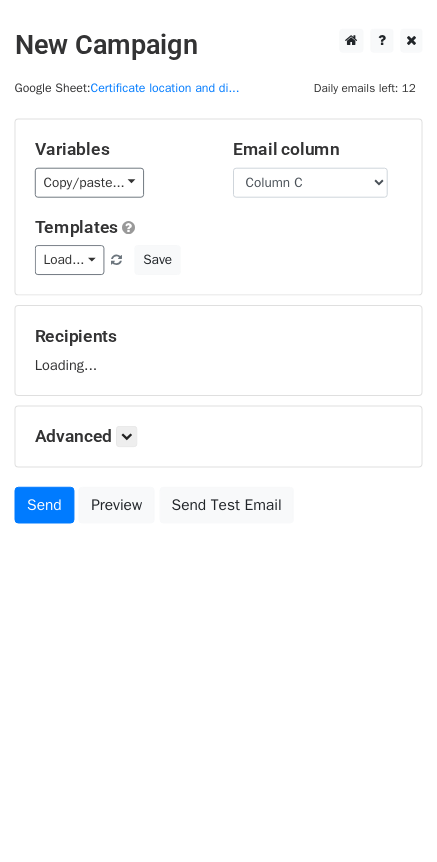 scroll, scrollTop: 0, scrollLeft: 0, axis: both 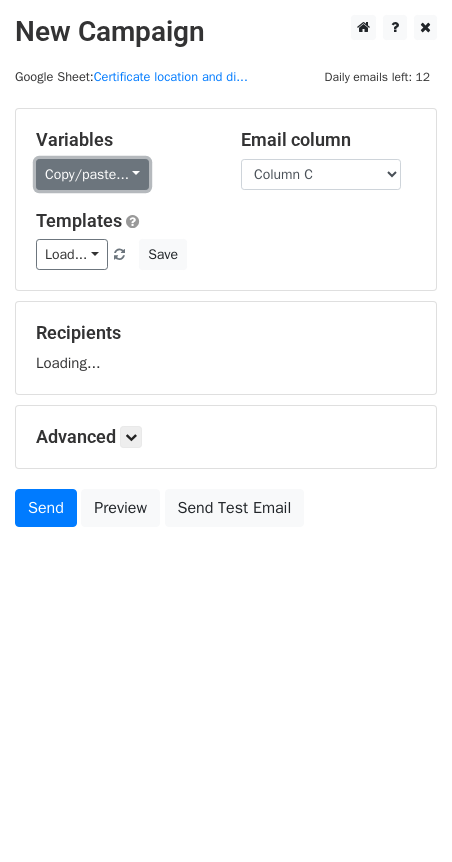 click on "Copy/paste..." at bounding box center (92, 174) 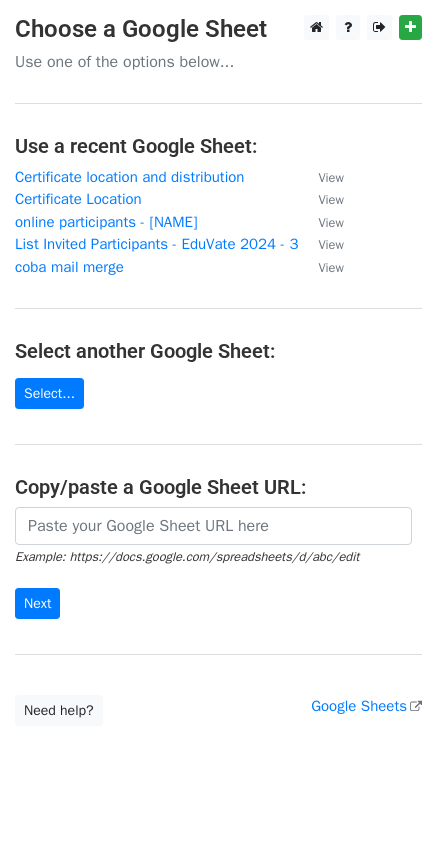 scroll, scrollTop: 0, scrollLeft: 0, axis: both 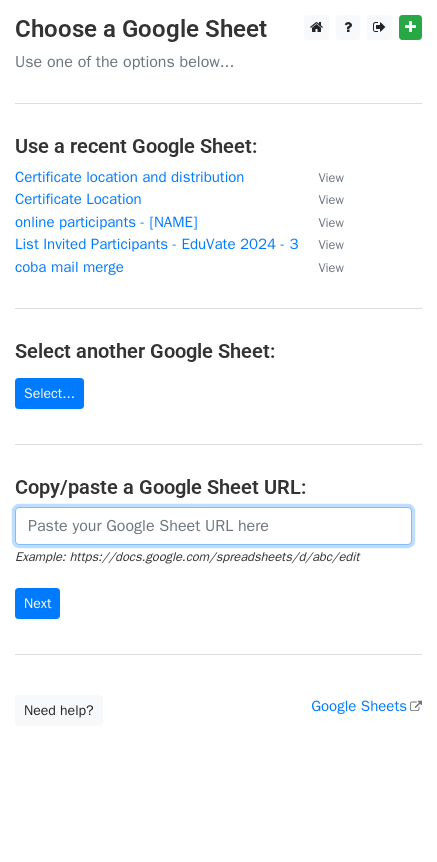 click at bounding box center [213, 526] 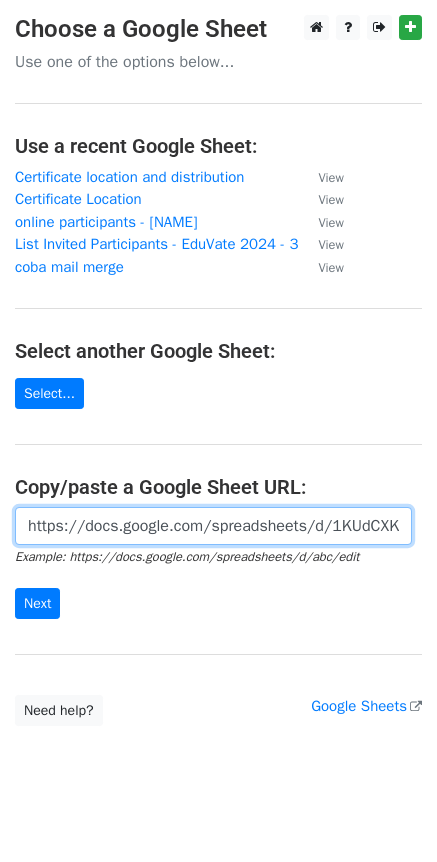 scroll, scrollTop: 0, scrollLeft: 425, axis: horizontal 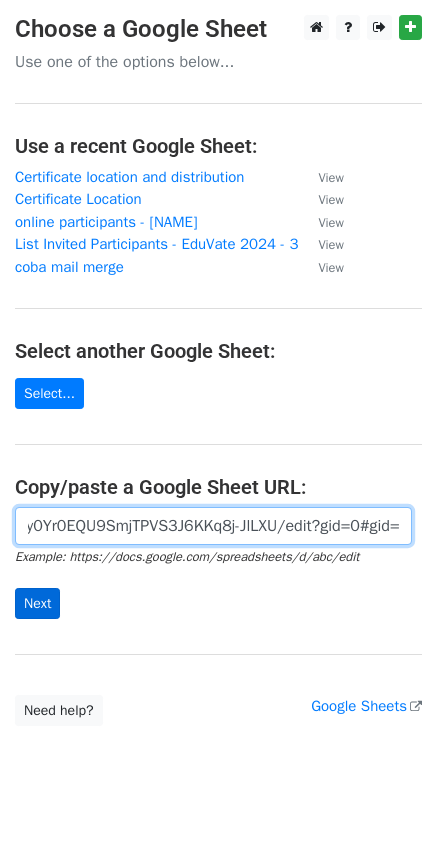type on "https://docs.google.com/spreadsheets/d/1KUdCXKISg-ZTAy0Yr0EQU9SmjTPVS3J6KKq8j-JlLXU/edit?gid=0#gid=0" 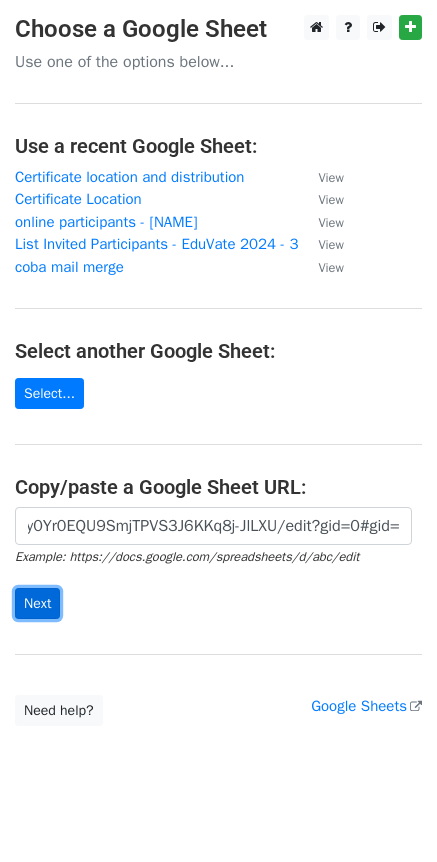 click on "Next" at bounding box center (37, 603) 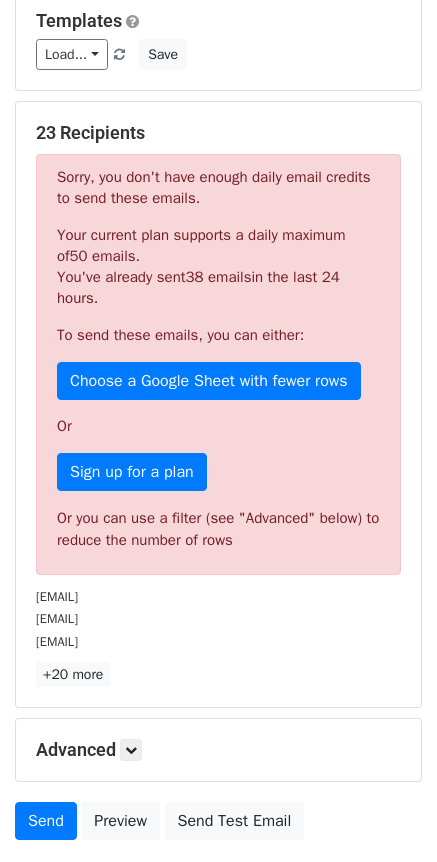 scroll, scrollTop: 0, scrollLeft: 0, axis: both 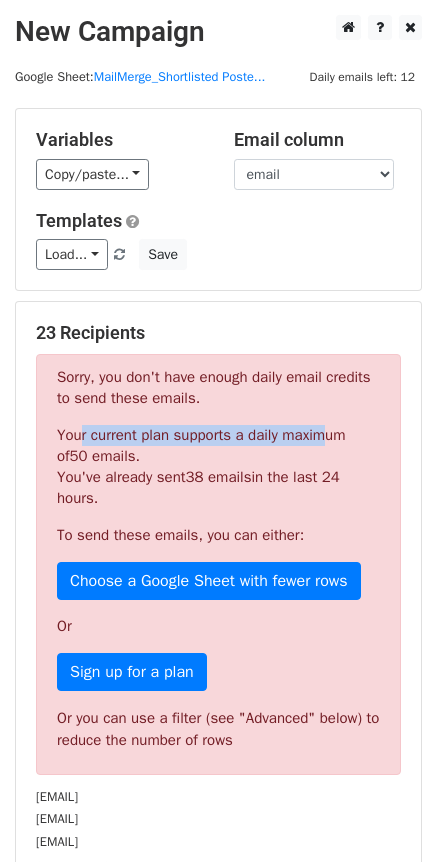 drag, startPoint x: 77, startPoint y: 443, endPoint x: 318, endPoint y: 444, distance: 241.00208 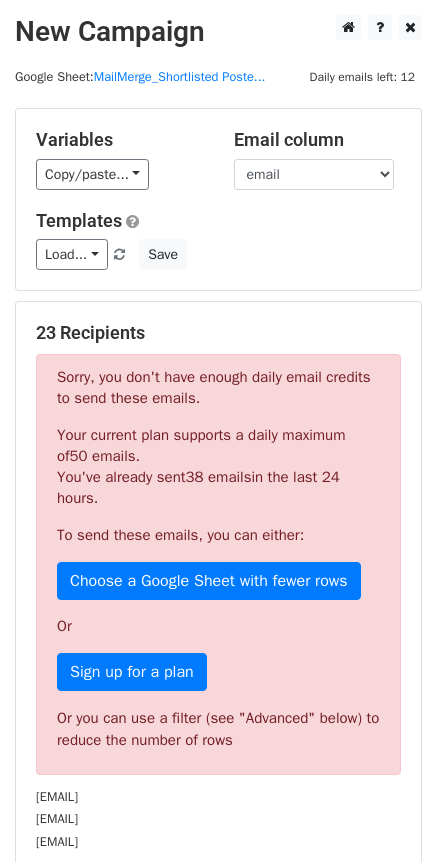 click on "Your current plan supports a daily maximum of  50 emails .
You've already sent  38 emails  in the last 24 hours." at bounding box center (218, 467) 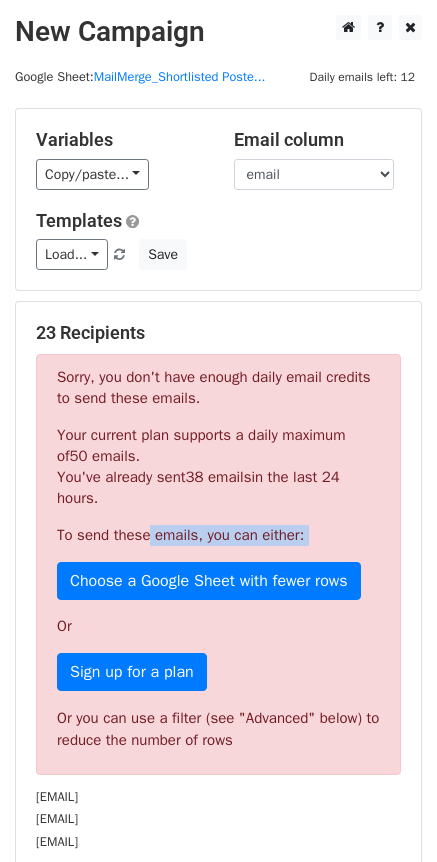 drag, startPoint x: 147, startPoint y: 528, endPoint x: 271, endPoint y: 546, distance: 125.299644 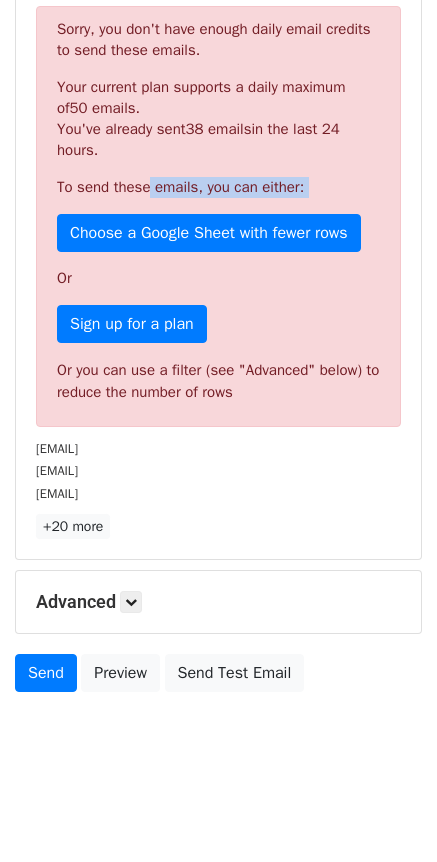 scroll, scrollTop: 0, scrollLeft: 0, axis: both 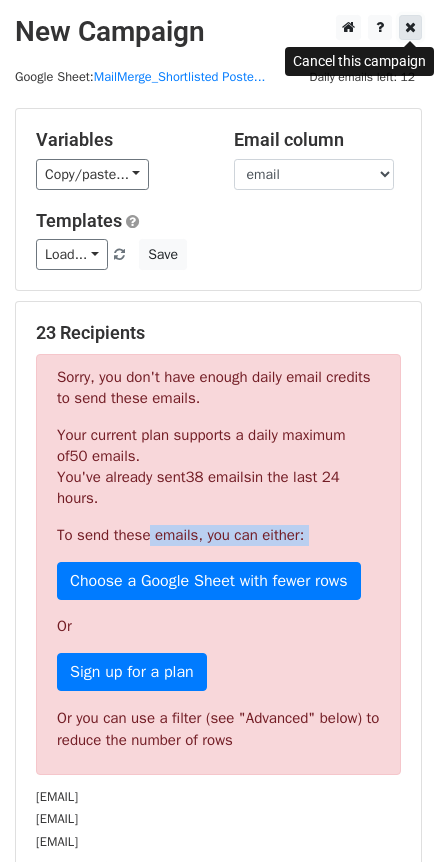 click at bounding box center [410, 27] 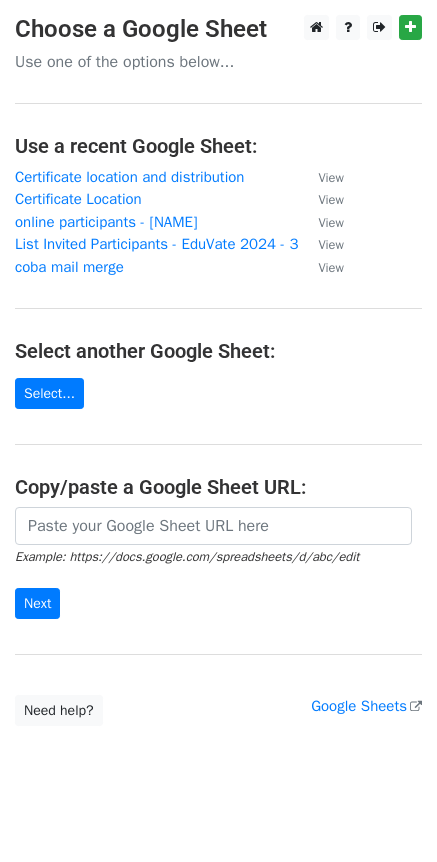 scroll, scrollTop: 0, scrollLeft: 0, axis: both 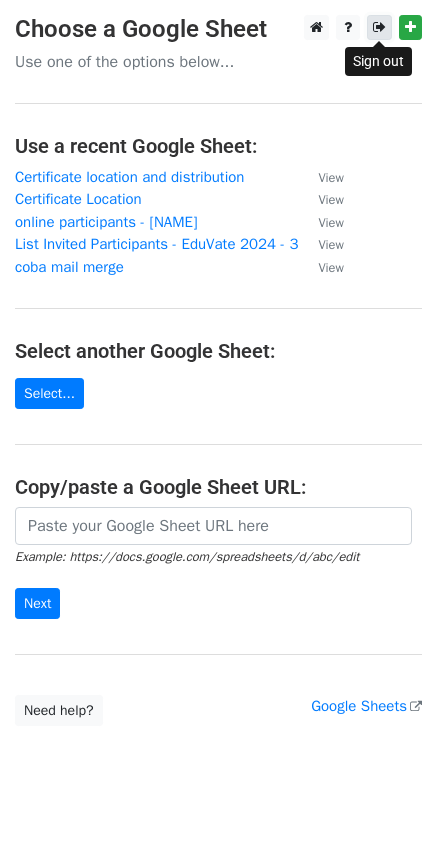 click at bounding box center [379, 27] 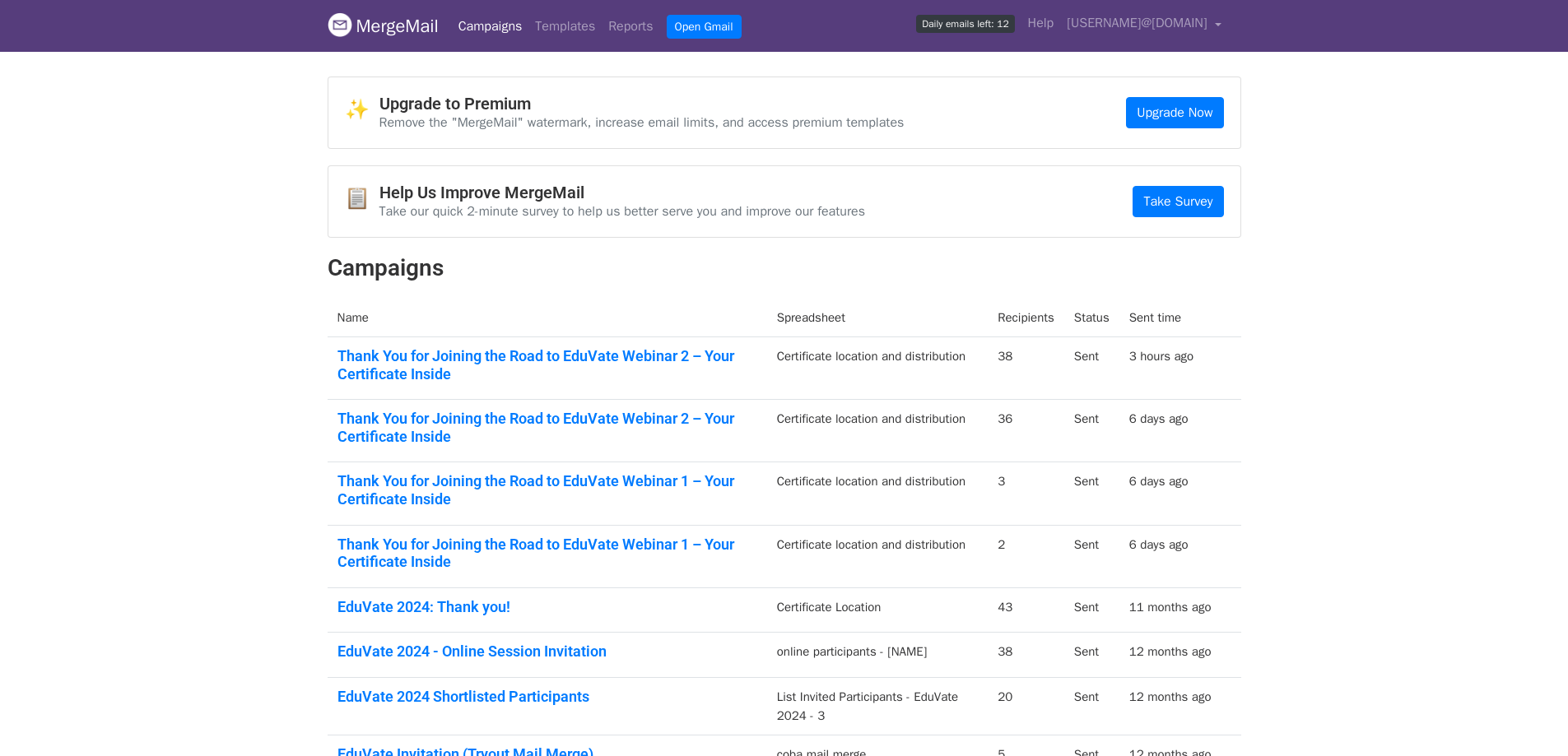 scroll, scrollTop: 0, scrollLeft: 0, axis: both 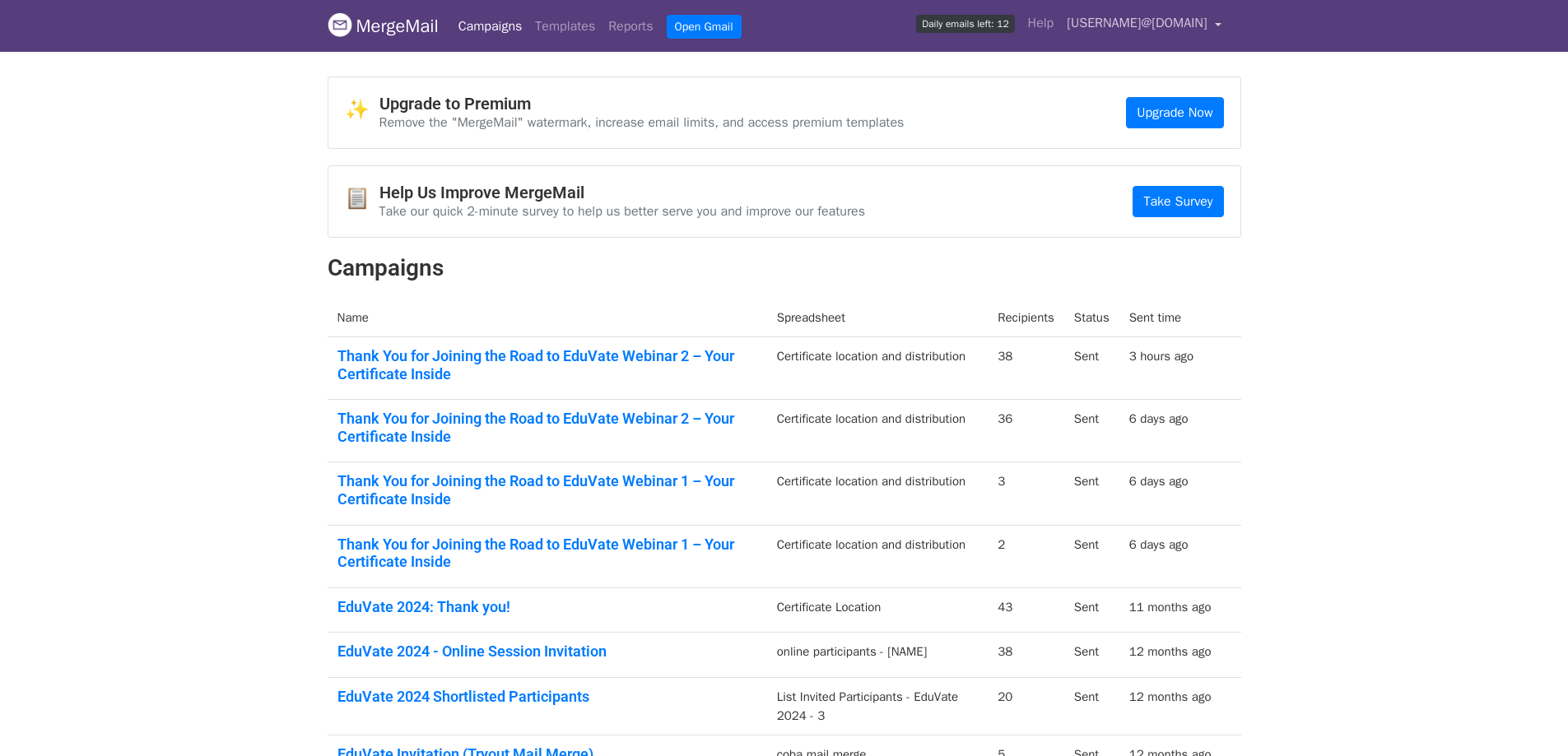 click on "[USERNAME]@[DOMAIN]" at bounding box center (1137, 23) 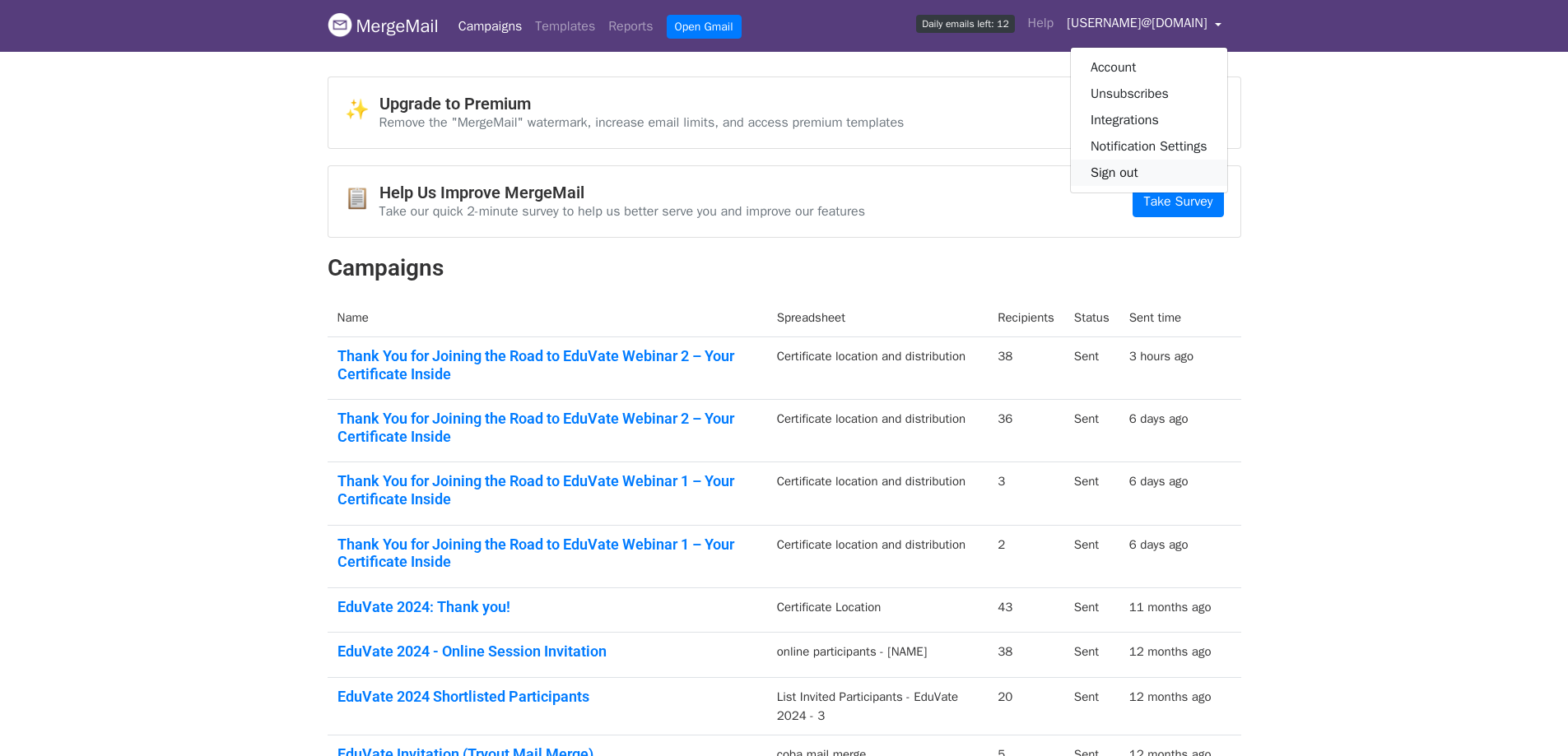 click on "Sign out" at bounding box center [1149, 173] 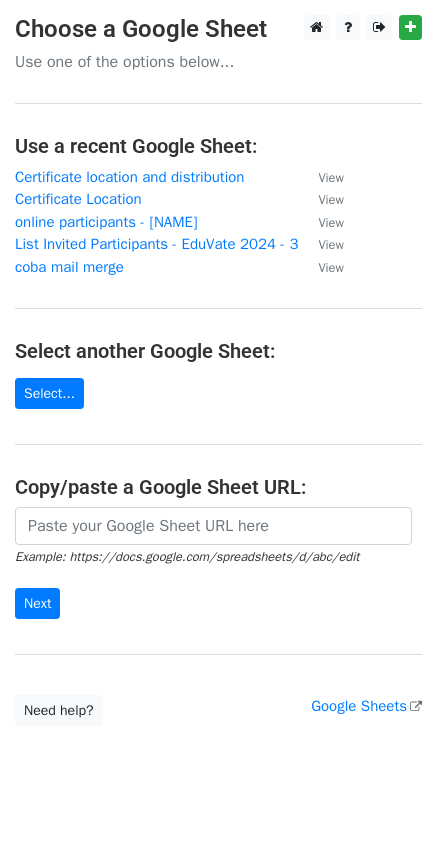 scroll, scrollTop: 0, scrollLeft: 0, axis: both 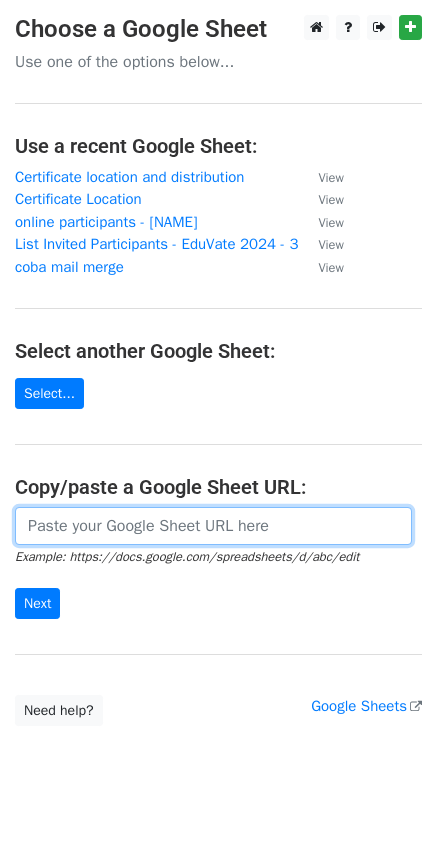 click at bounding box center [213, 526] 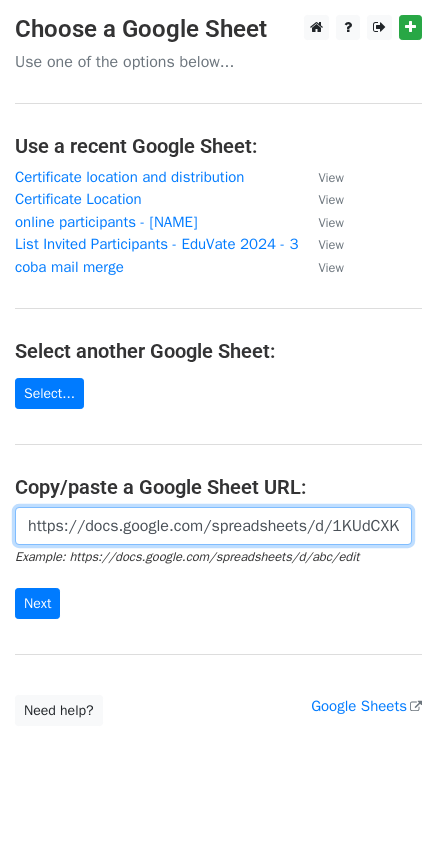 scroll, scrollTop: 0, scrollLeft: 425, axis: horizontal 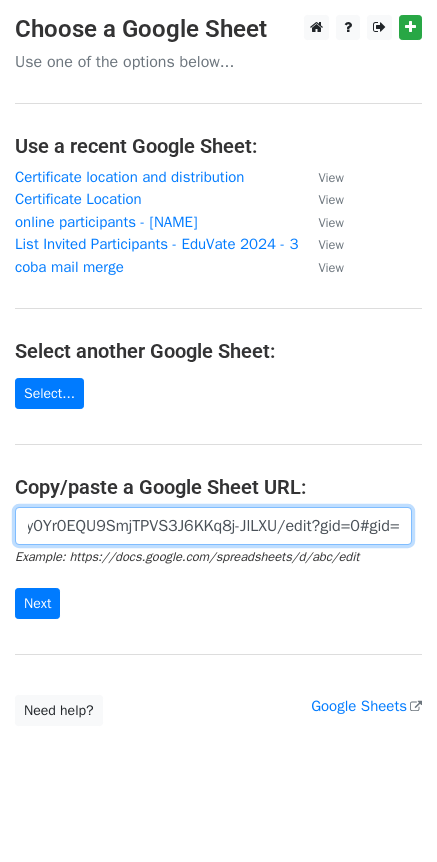 type on "https://docs.google.com/spreadsheets/d/1KUdCXKISg-ZTAy0Yr0EQU9SmjTPVS3J6KKq8j-JlLXU/edit?gid=0#gid=0" 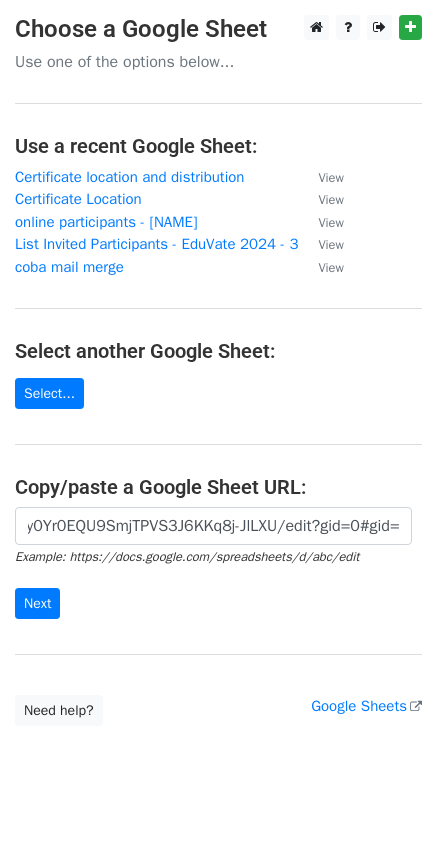 click on "https://docs.google.com/spreadsheets/d/1KUdCXKISg-ZTAy0Yr0EQU9SmjTPVS3J6KKq8j-JlLXU/edit?gid=0#gid=0
Example:
https://docs.google.com/spreadsheets/d/abc/edit
Next" at bounding box center [218, 573] 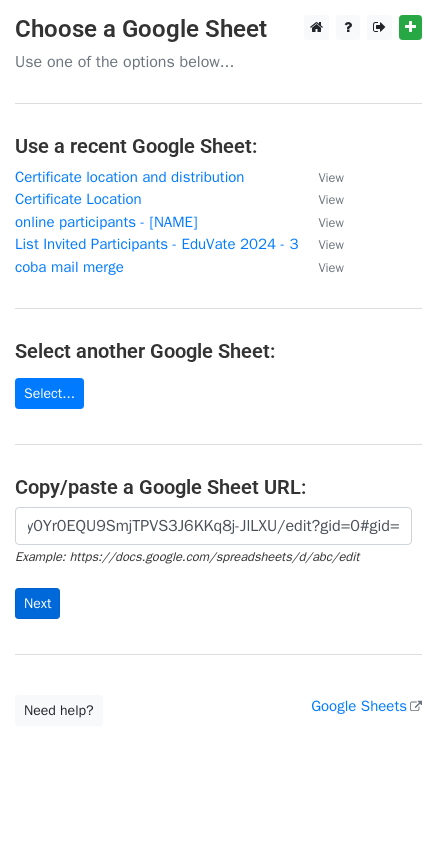 scroll, scrollTop: 0, scrollLeft: 0, axis: both 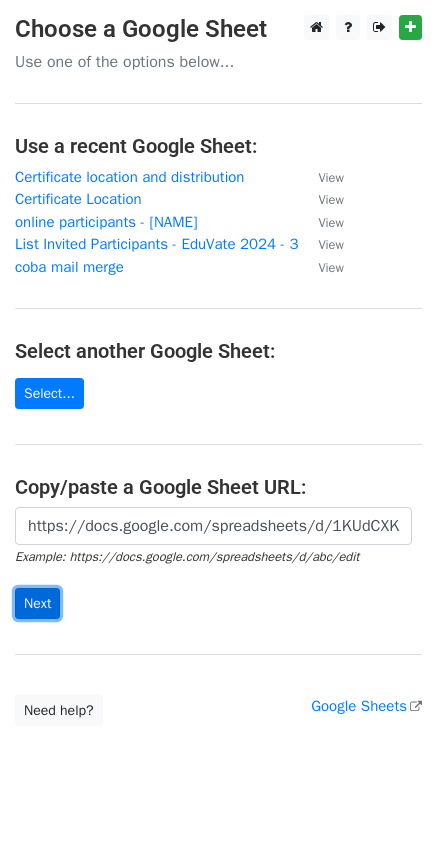 click on "Next" at bounding box center [37, 603] 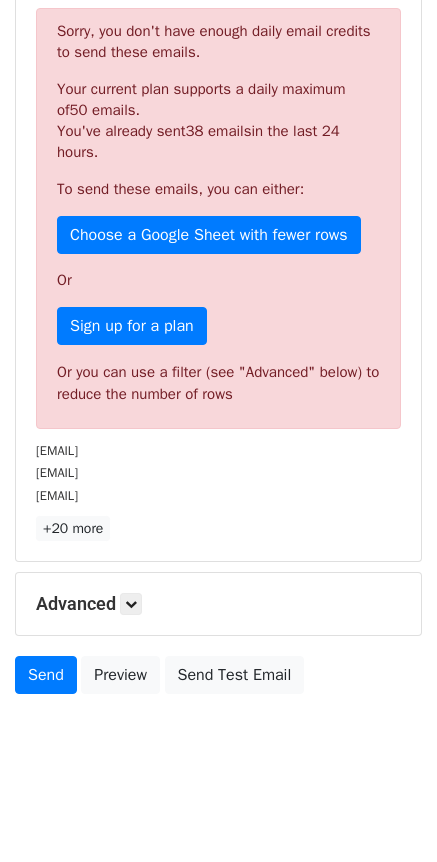 scroll, scrollTop: 348, scrollLeft: 0, axis: vertical 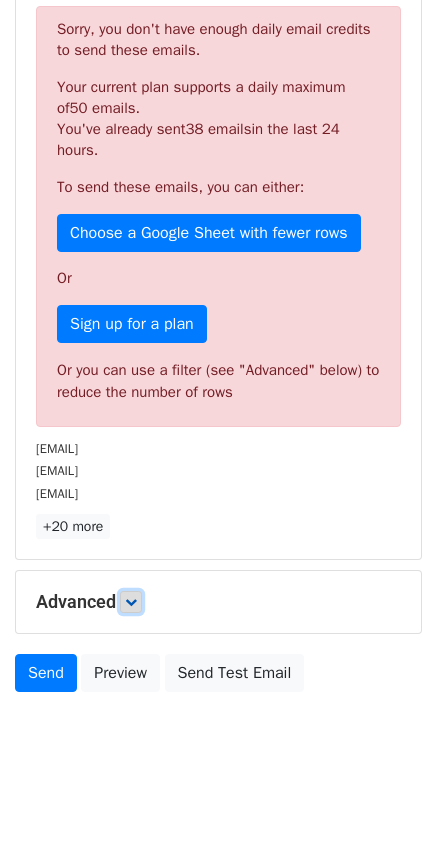 click at bounding box center [131, 602] 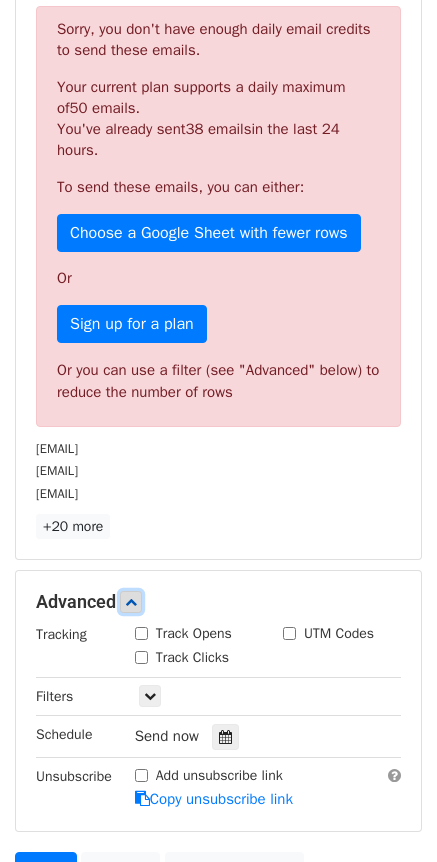 click at bounding box center [131, 602] 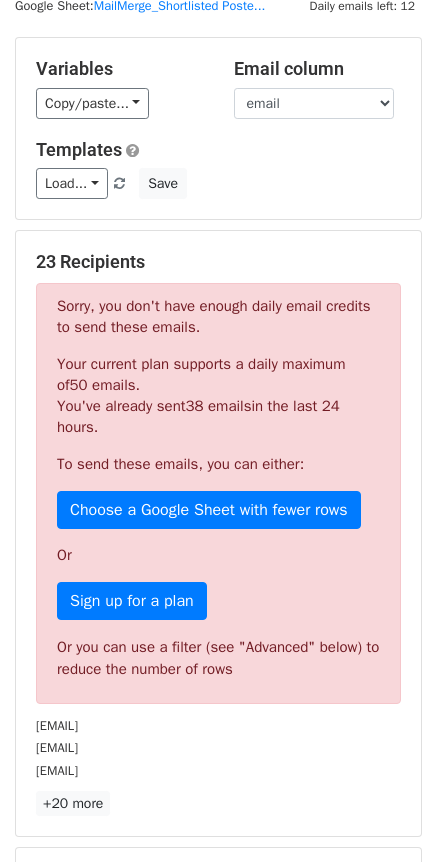 scroll, scrollTop: 0, scrollLeft: 0, axis: both 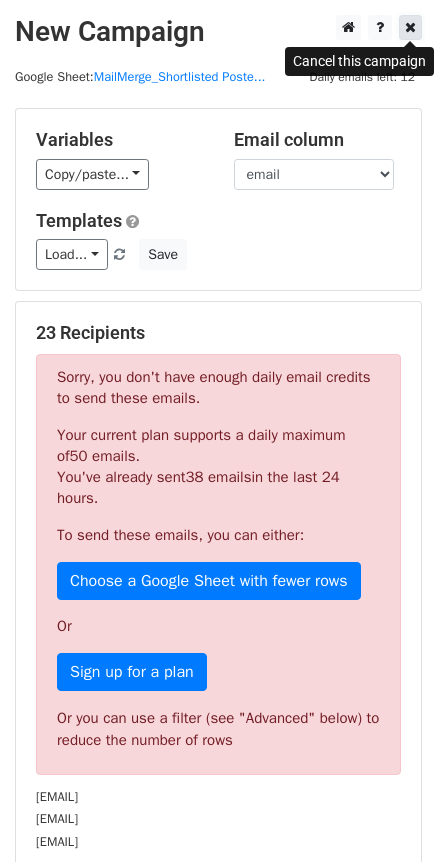click at bounding box center (410, 27) 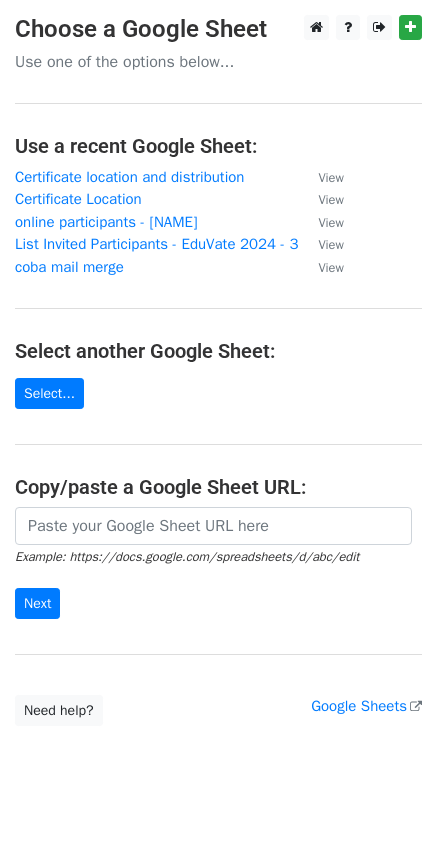 scroll, scrollTop: 0, scrollLeft: 0, axis: both 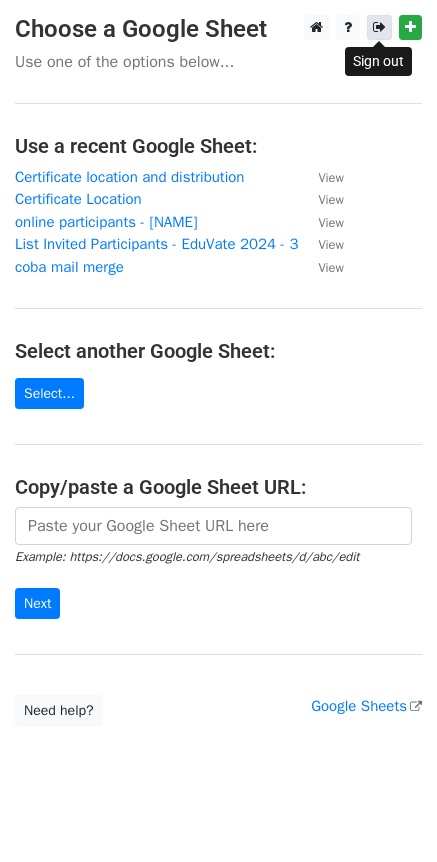 click at bounding box center (379, 27) 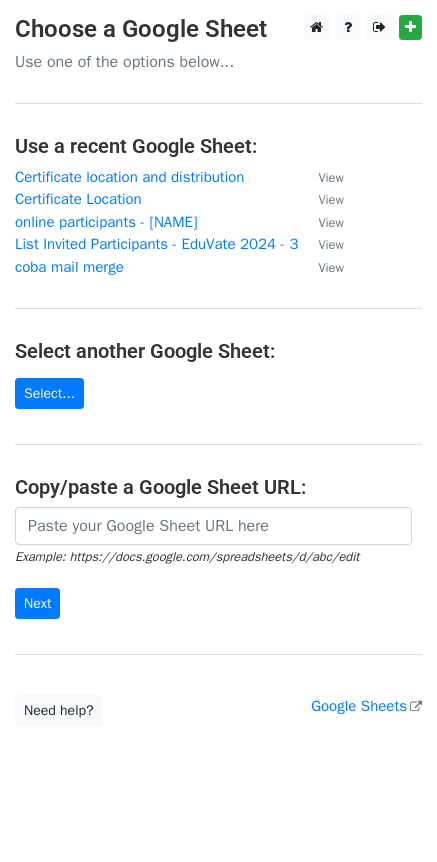 scroll, scrollTop: 0, scrollLeft: 0, axis: both 